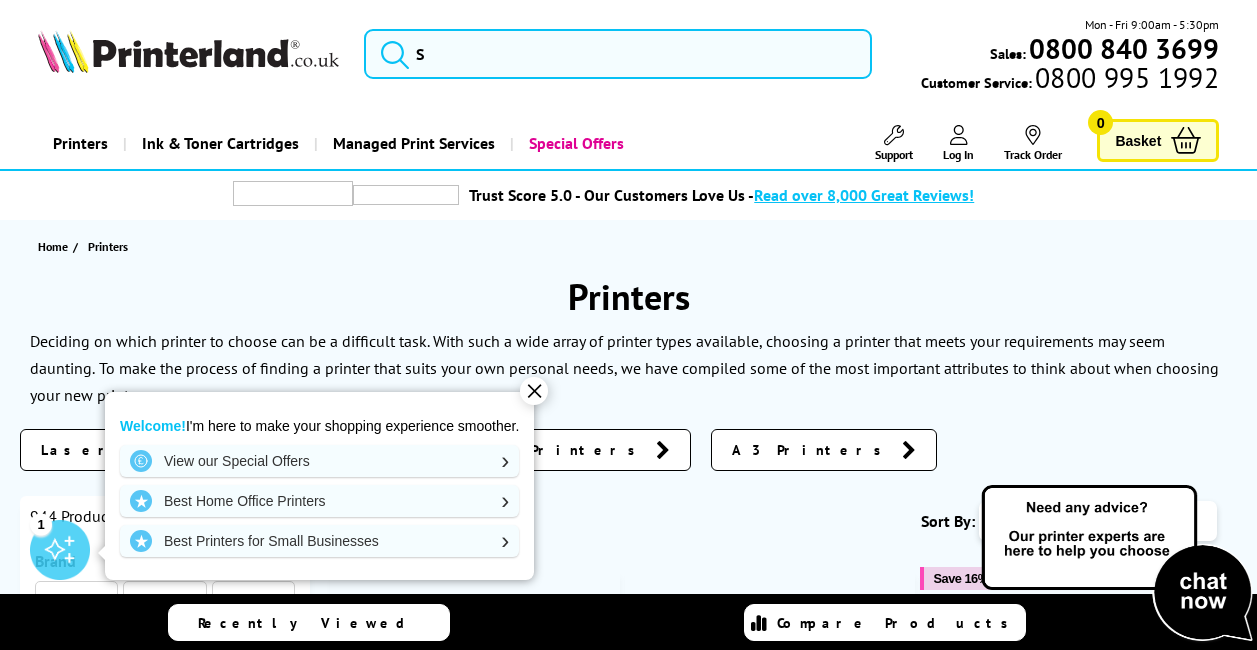 scroll, scrollTop: 300, scrollLeft: 0, axis: vertical 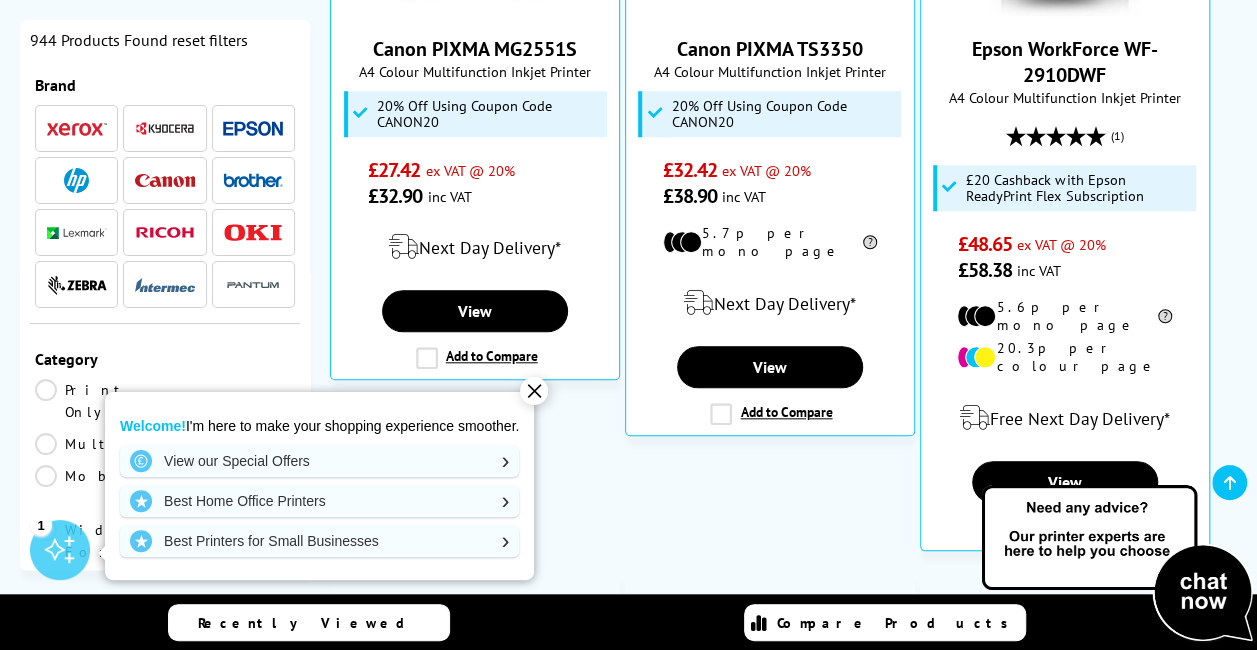 click on "✕" at bounding box center (534, 391) 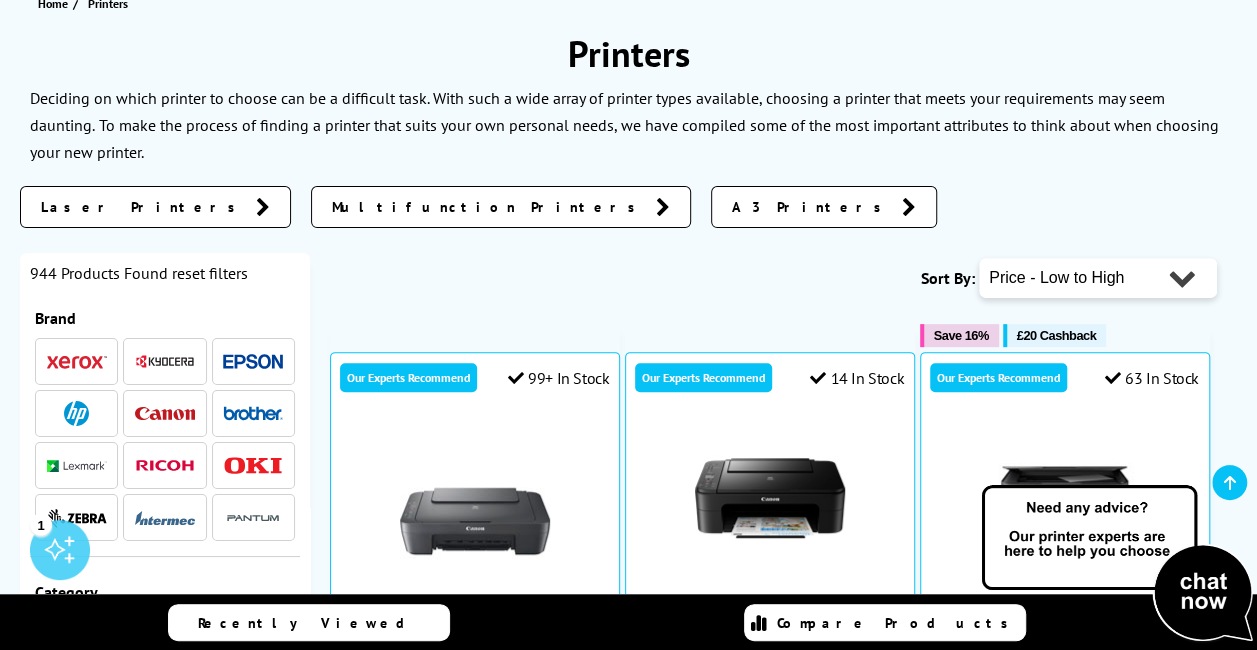 scroll, scrollTop: 200, scrollLeft: 0, axis: vertical 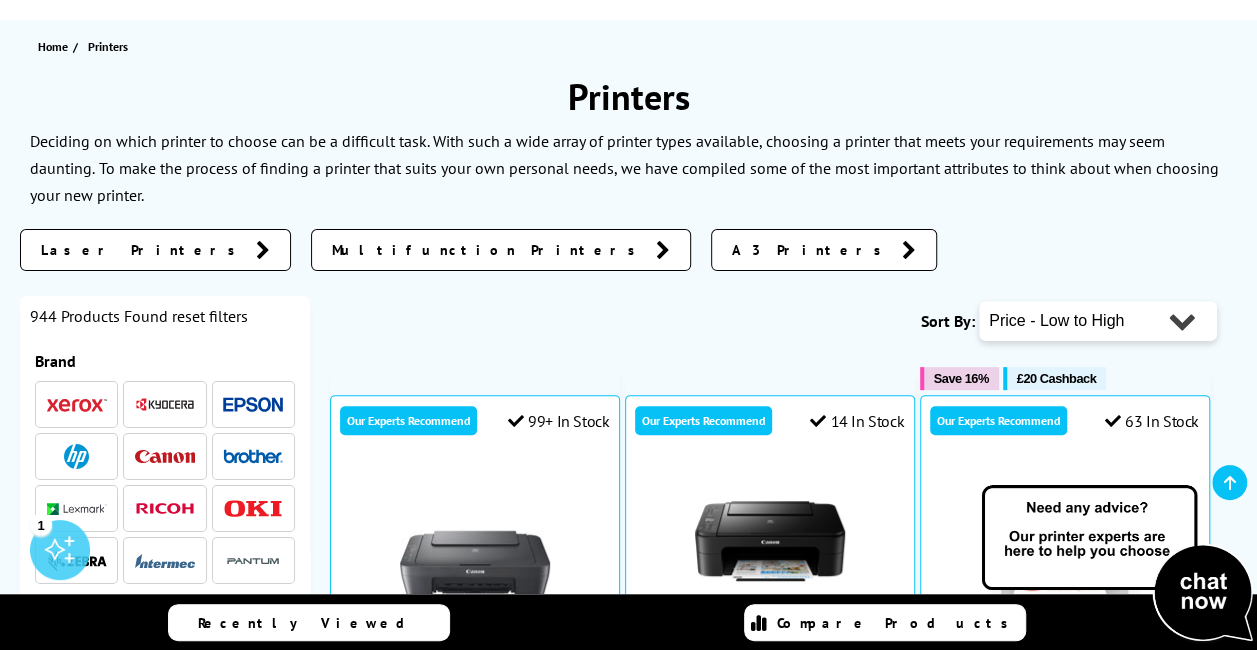 click on "Multifunction Printers" at bounding box center [489, 250] 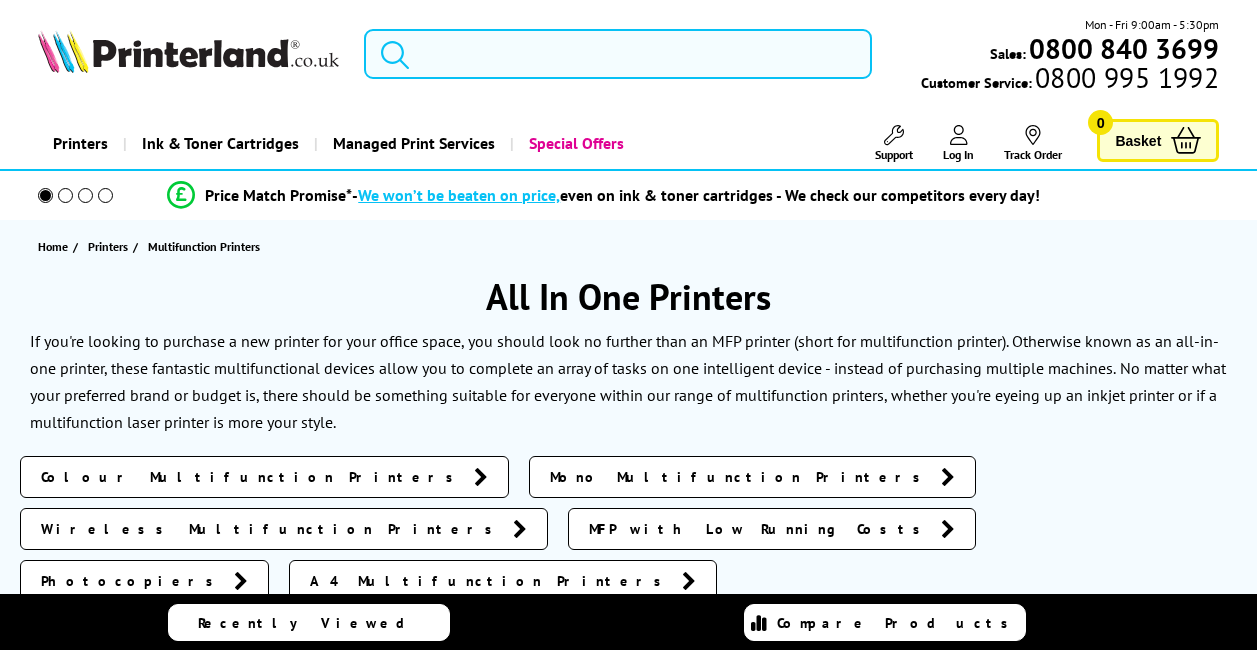 scroll, scrollTop: 0, scrollLeft: 0, axis: both 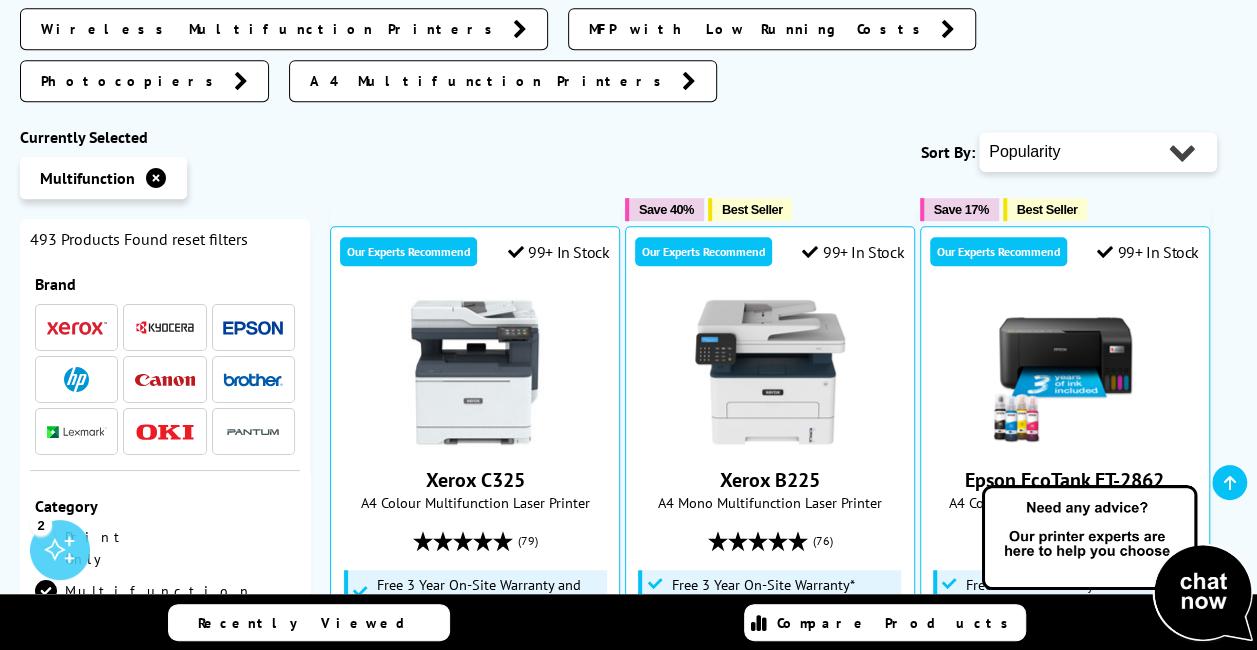 click on "A4 Multifunction Printers" at bounding box center [503, 81] 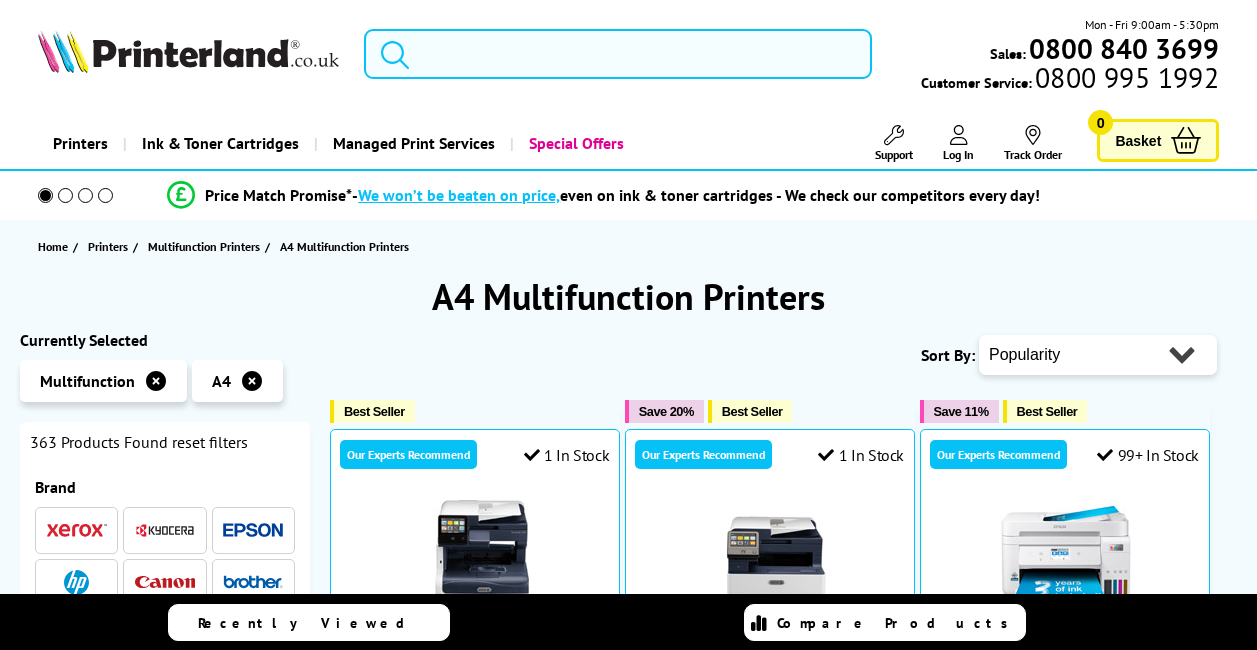 scroll, scrollTop: 0, scrollLeft: 0, axis: both 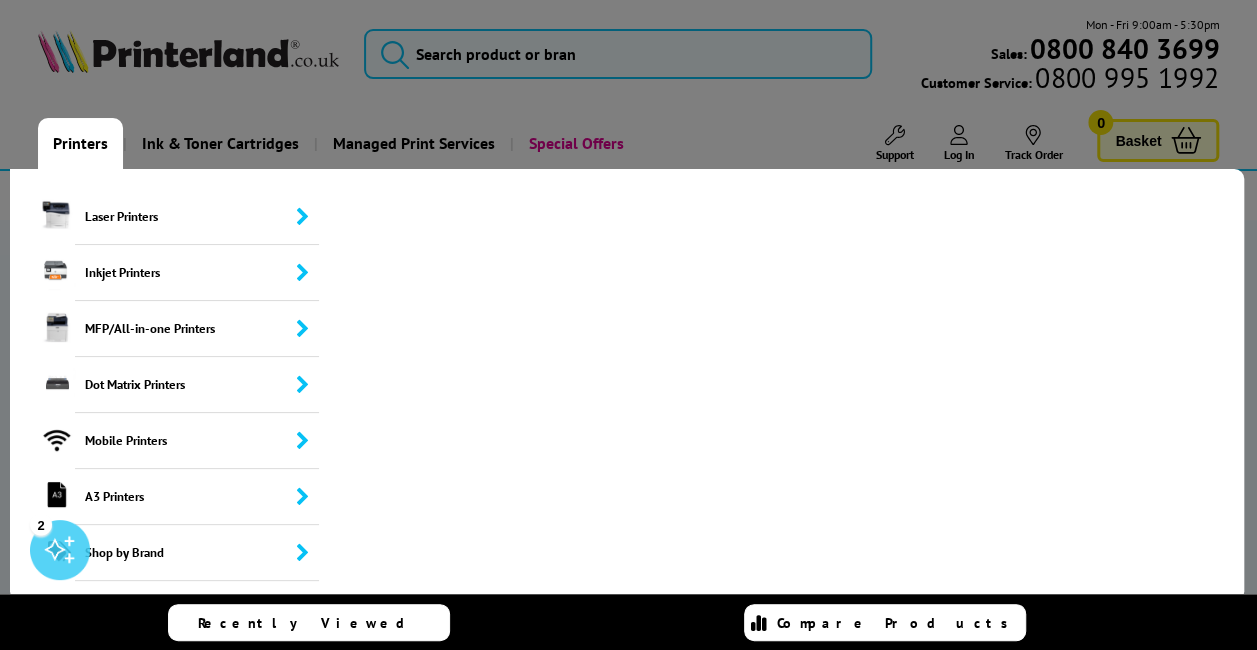click on "Printers" at bounding box center (80, 143) 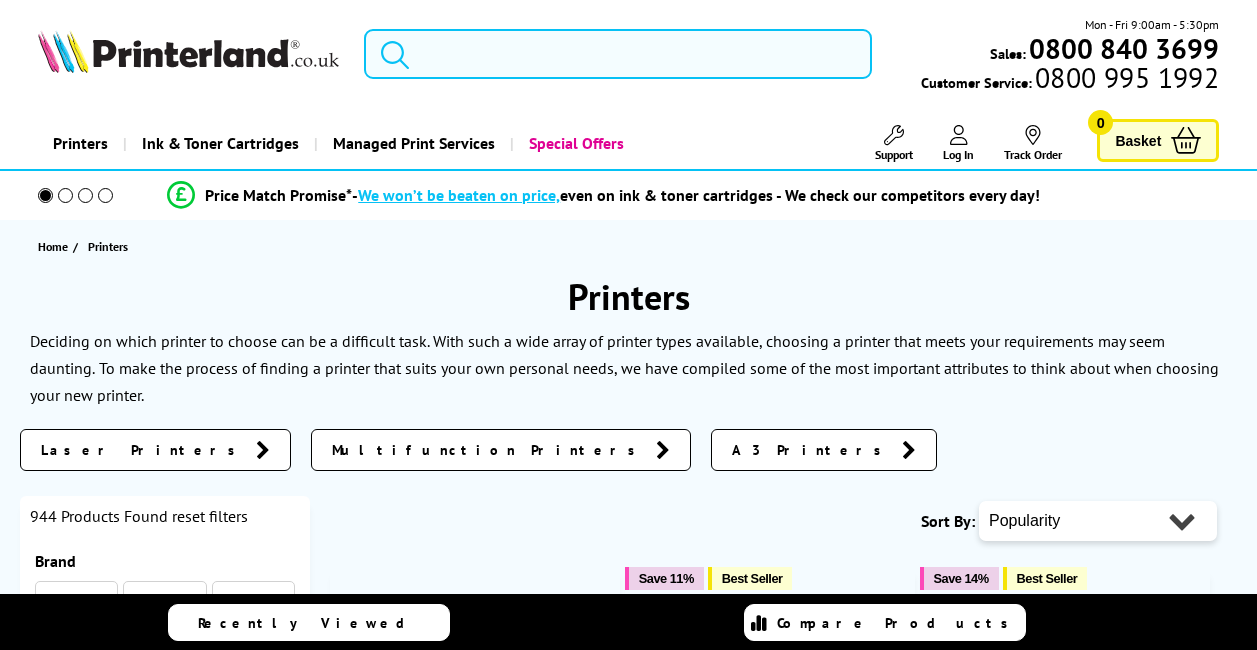 scroll, scrollTop: 0, scrollLeft: 0, axis: both 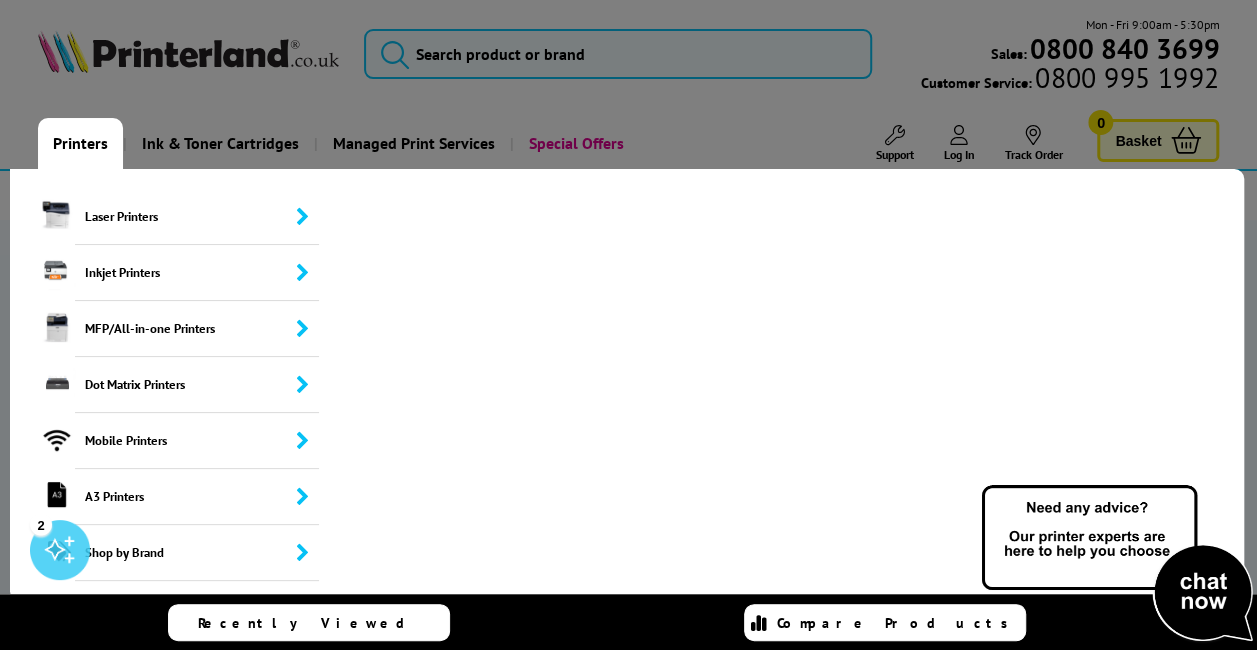 click on "Printers" at bounding box center (80, 143) 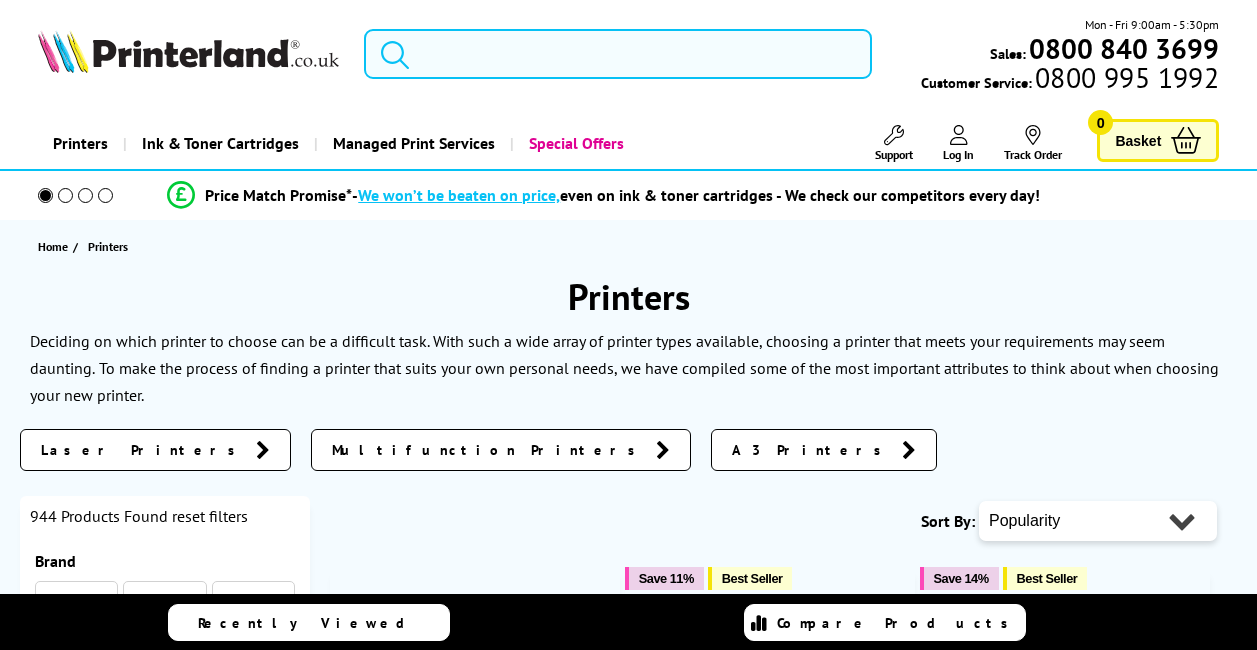 scroll, scrollTop: 0, scrollLeft: 0, axis: both 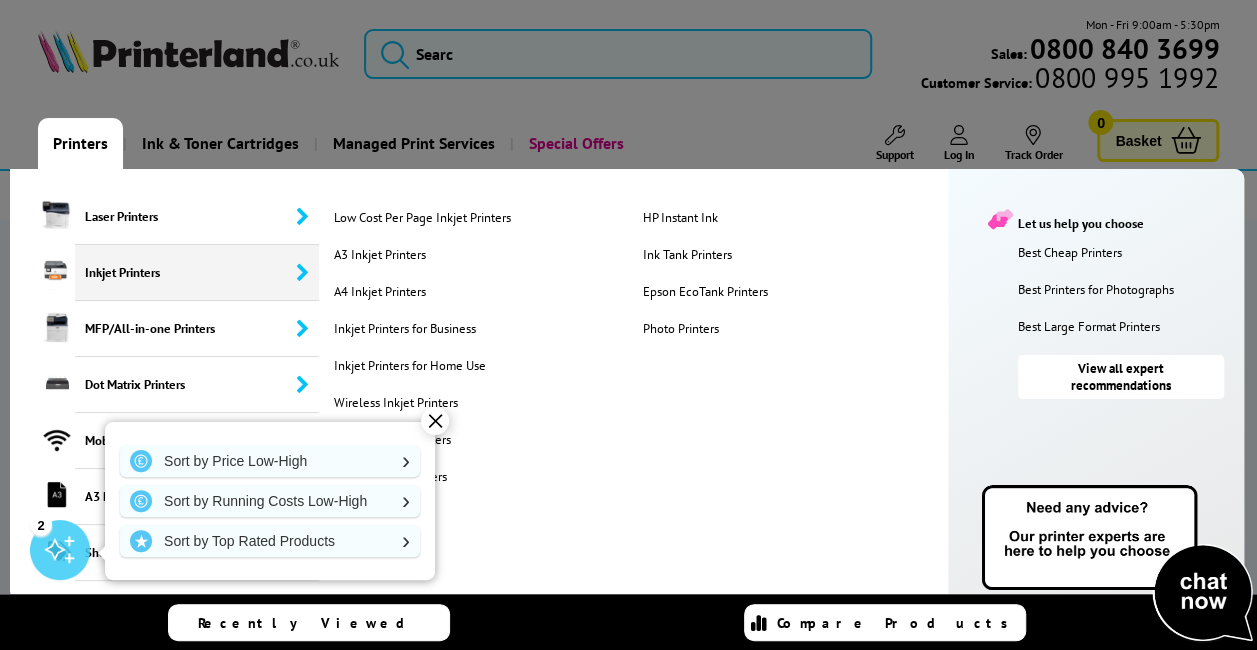click on "Inkjet Printers" at bounding box center (197, 273) 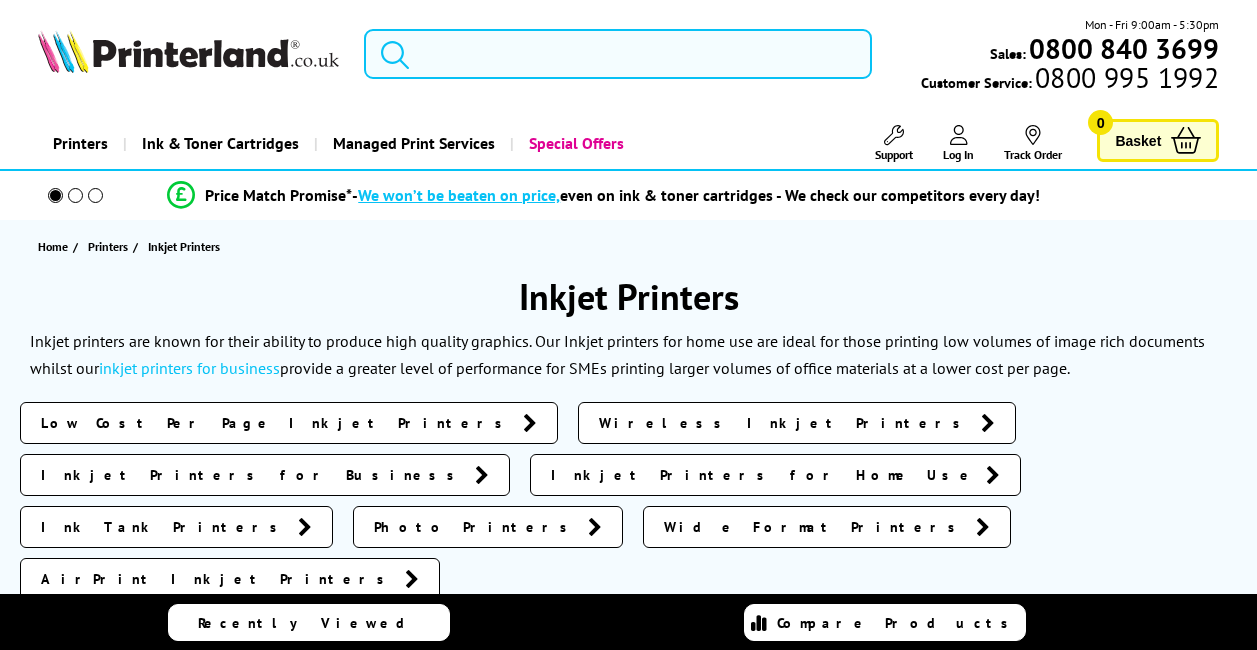 scroll, scrollTop: 0, scrollLeft: 0, axis: both 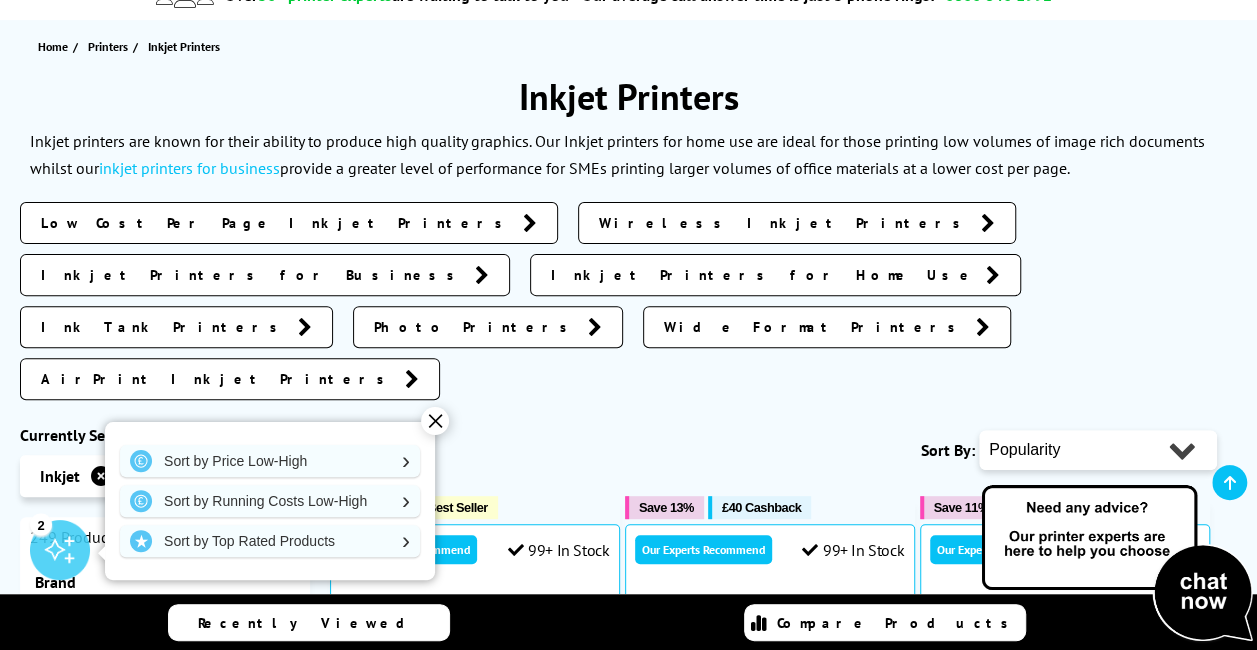click on "✕" at bounding box center [435, 421] 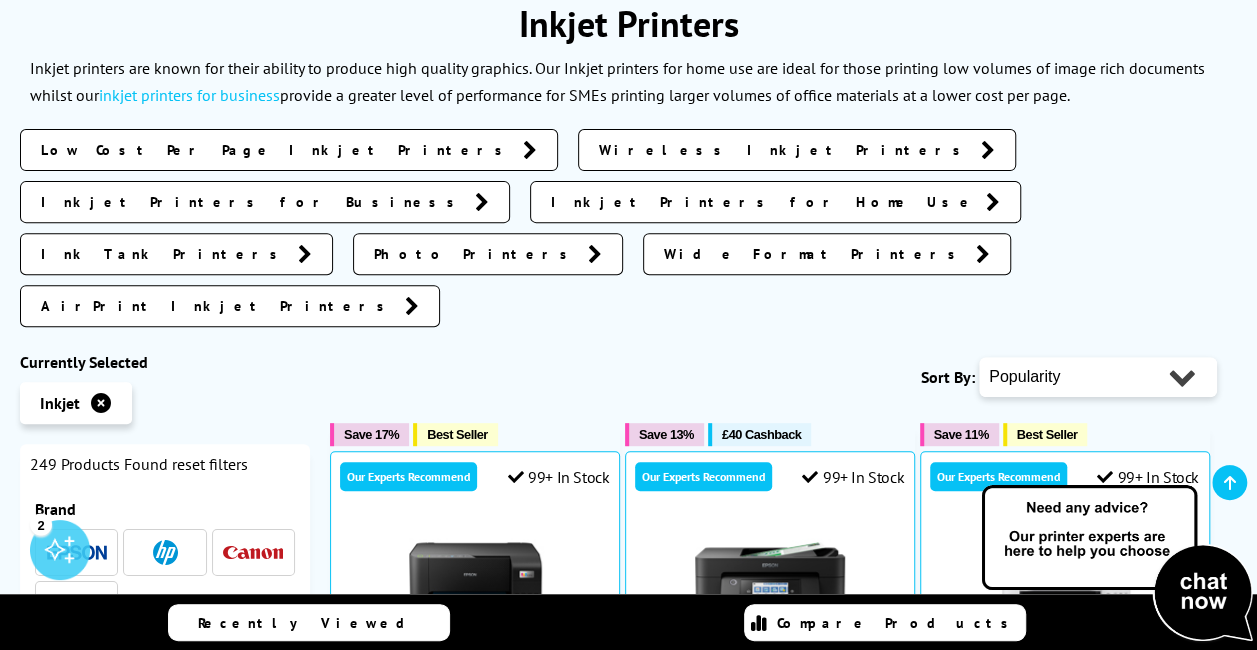 scroll, scrollTop: 400, scrollLeft: 0, axis: vertical 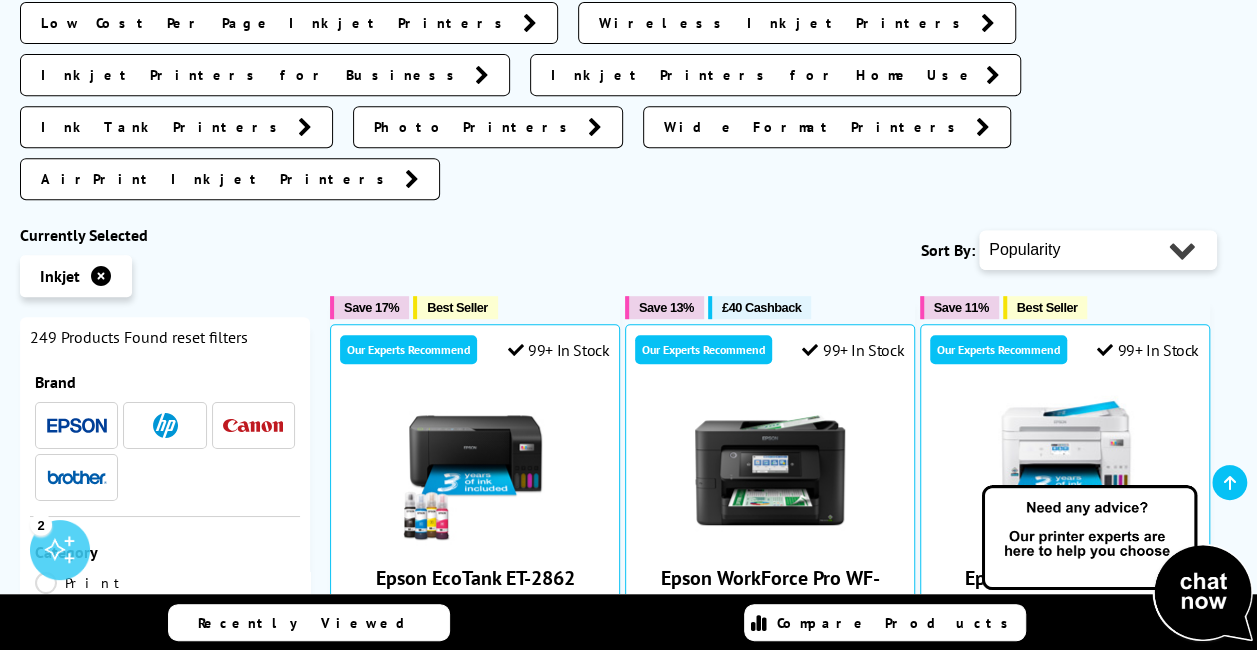 click on "Popularity
Rating
Price - Low to High
Price - High to Low
Running Costs - Low to High
Size - Small to Large" at bounding box center (1098, 250) 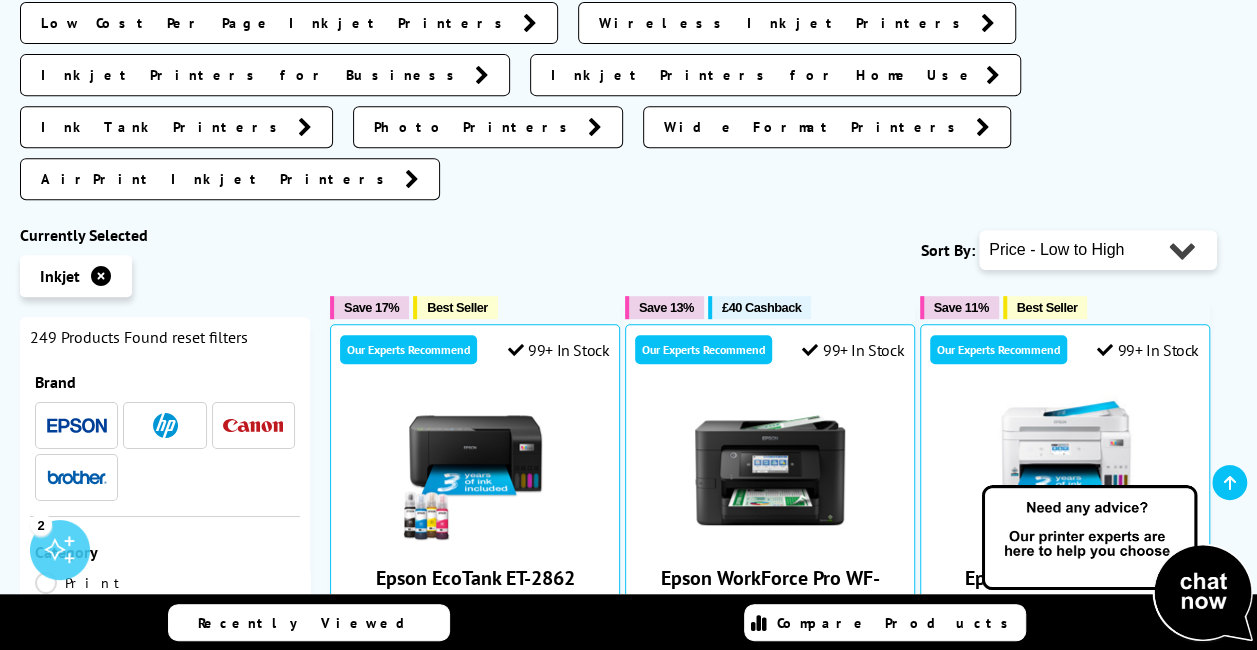 click on "Popularity
Rating
Price - Low to High
Price - High to Low
Running Costs - Low to High
Size - Small to Large" at bounding box center (1098, 250) 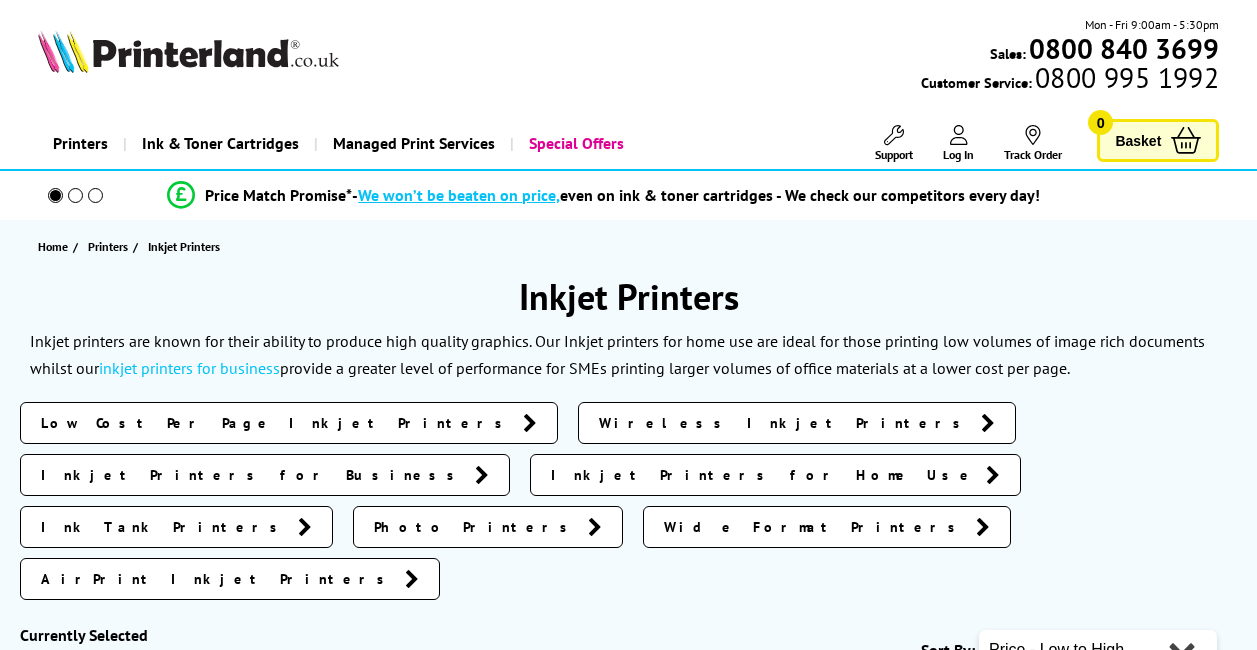 scroll, scrollTop: 0, scrollLeft: 0, axis: both 